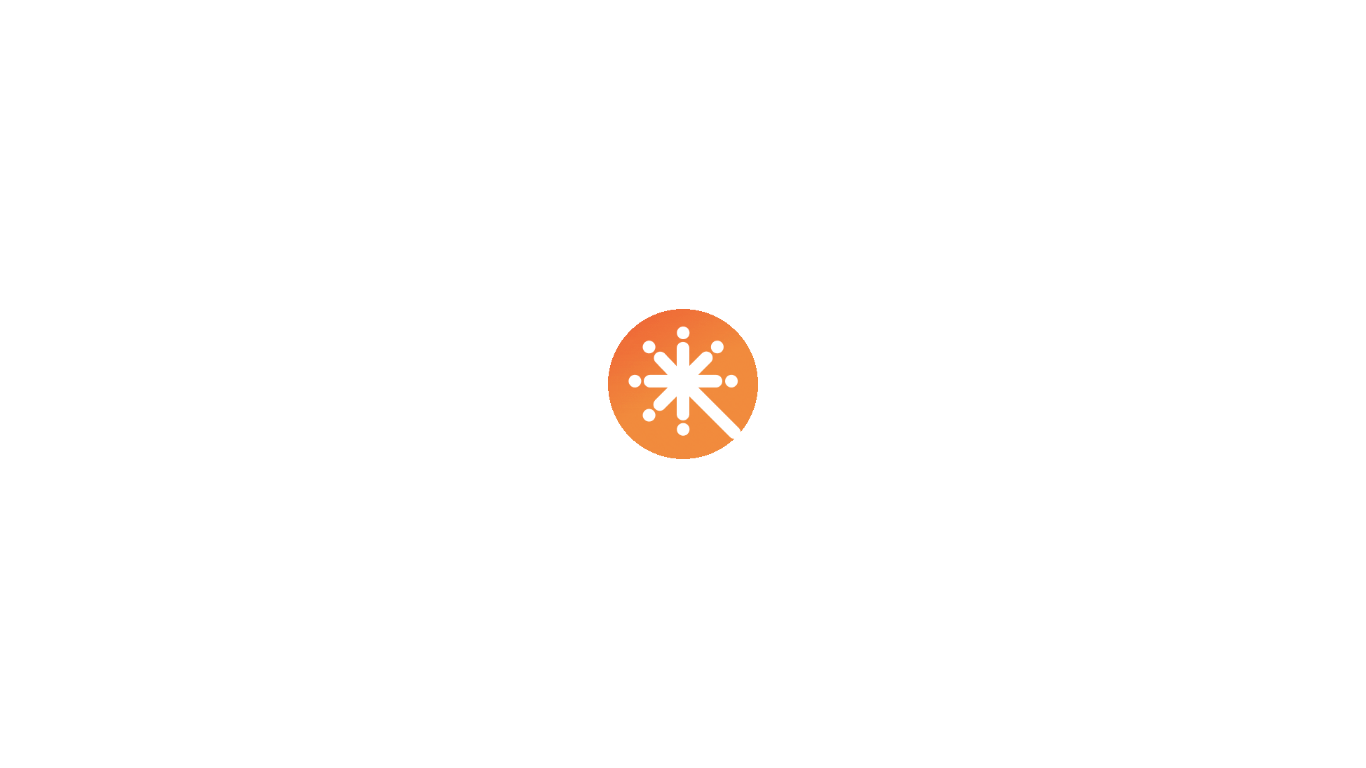 scroll, scrollTop: 0, scrollLeft: 0, axis: both 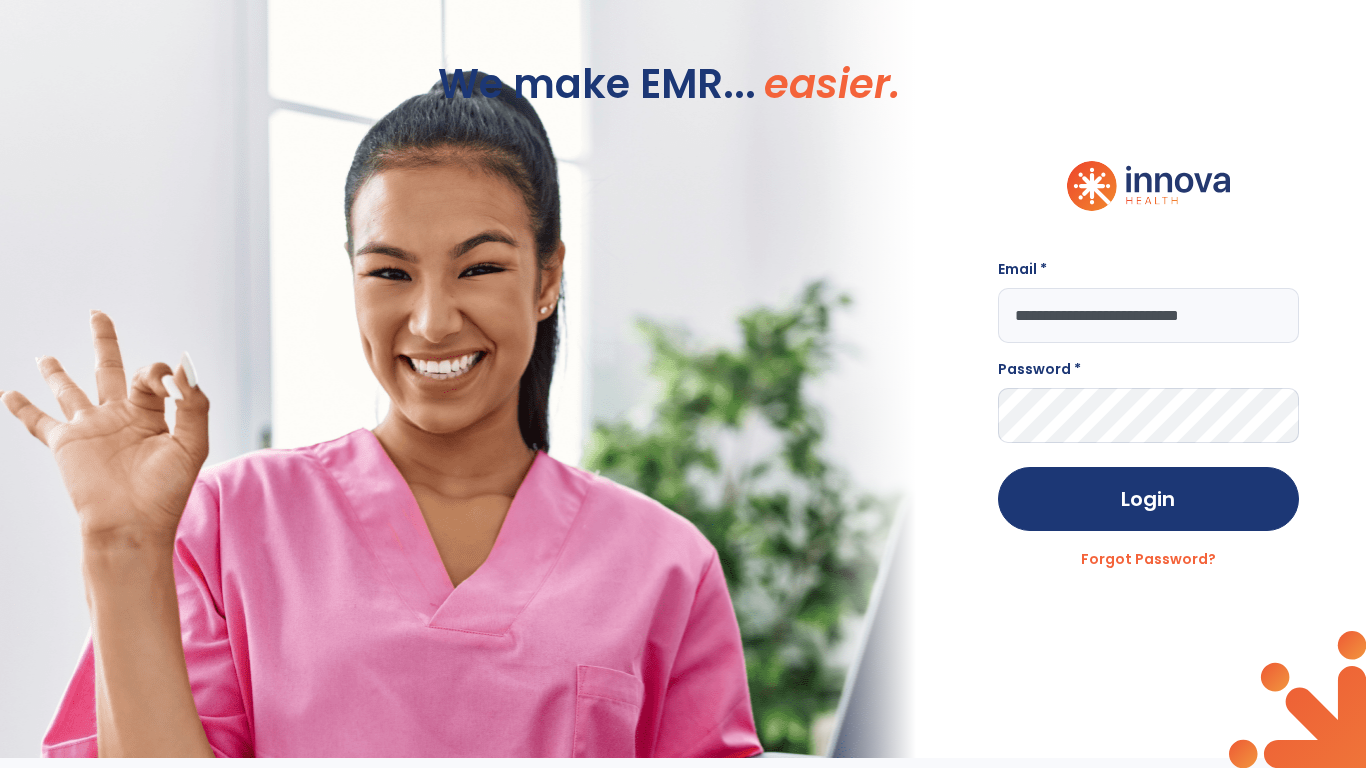 type on "**********" 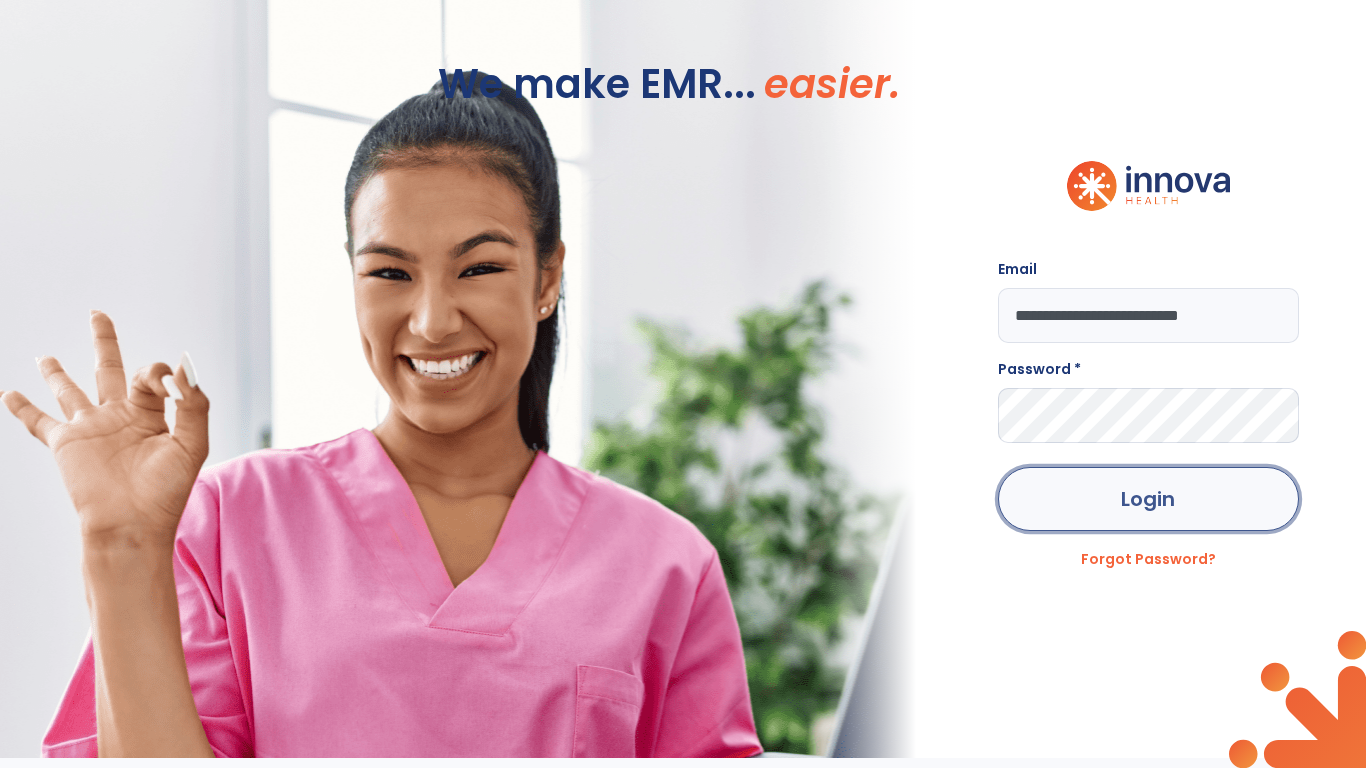 click on "Login" 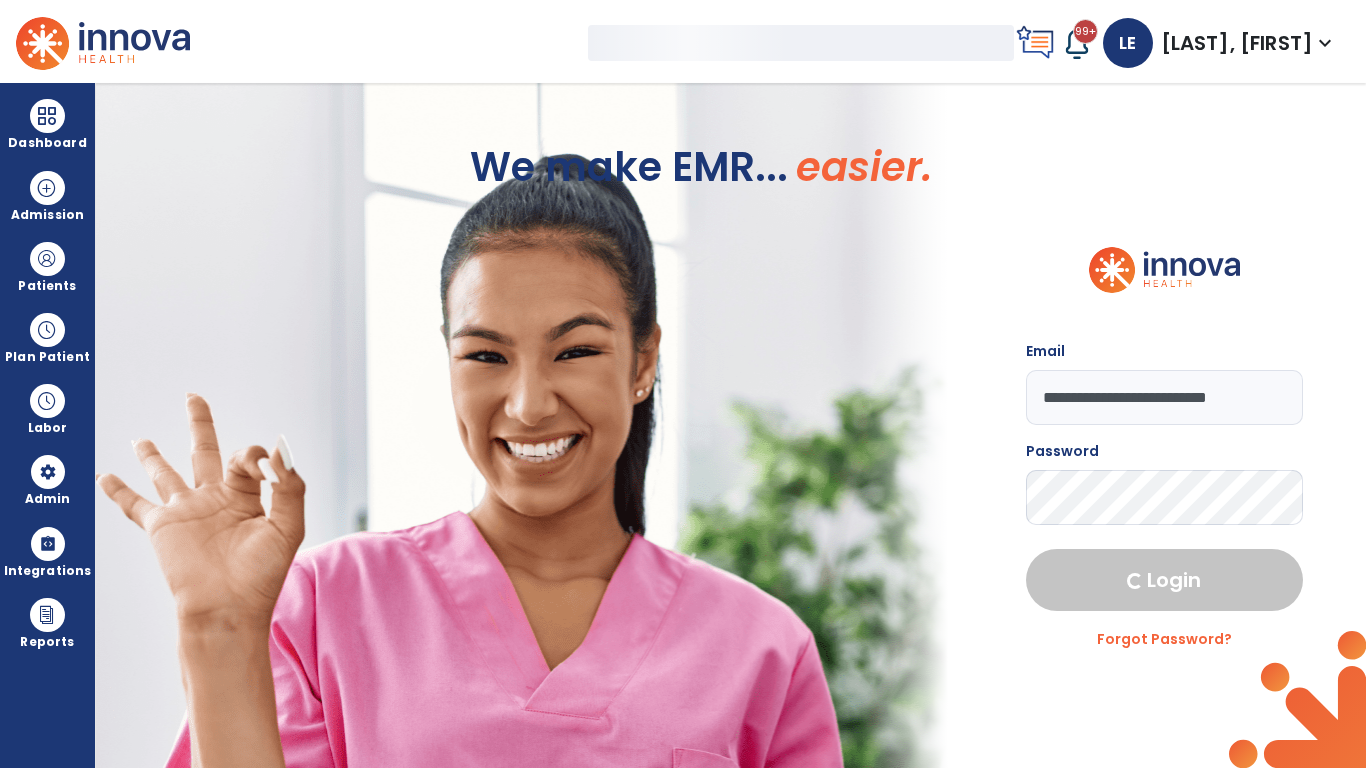 select on "***" 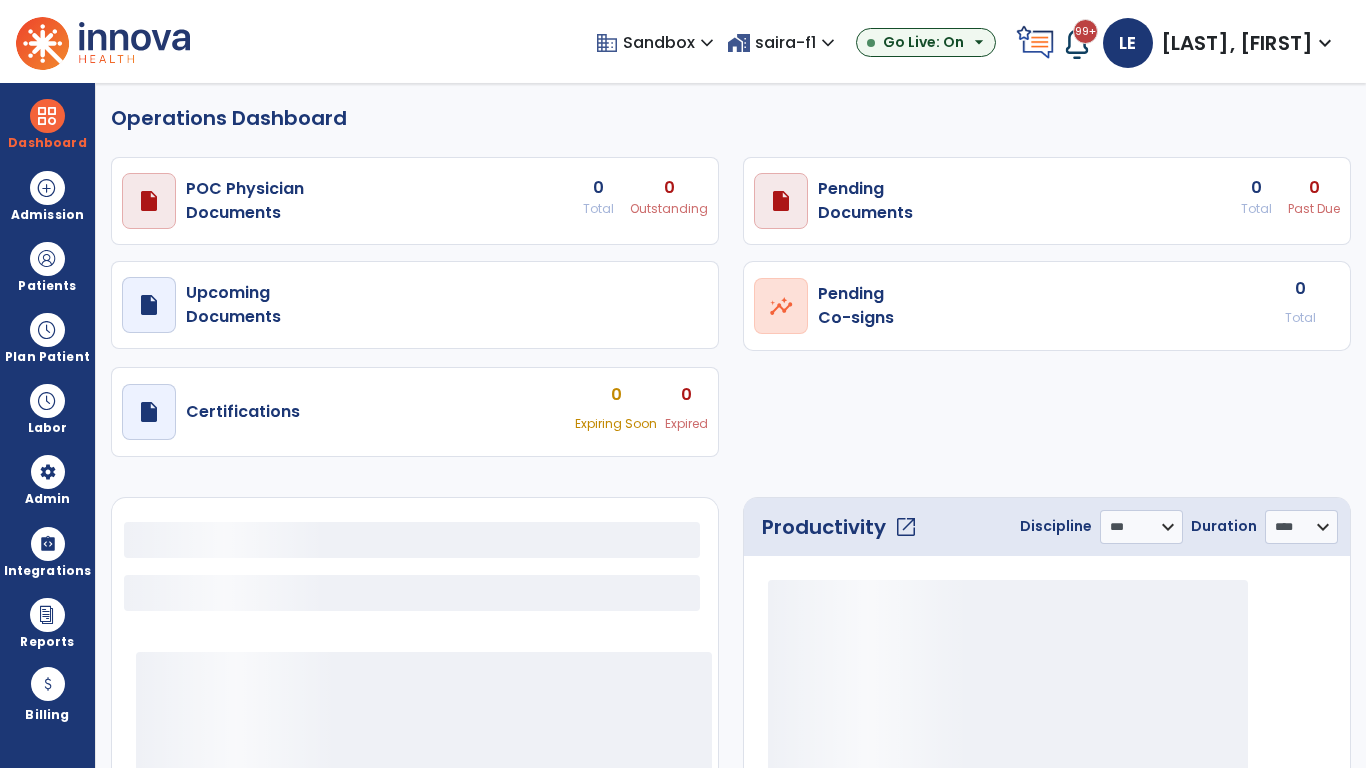 select on "***" 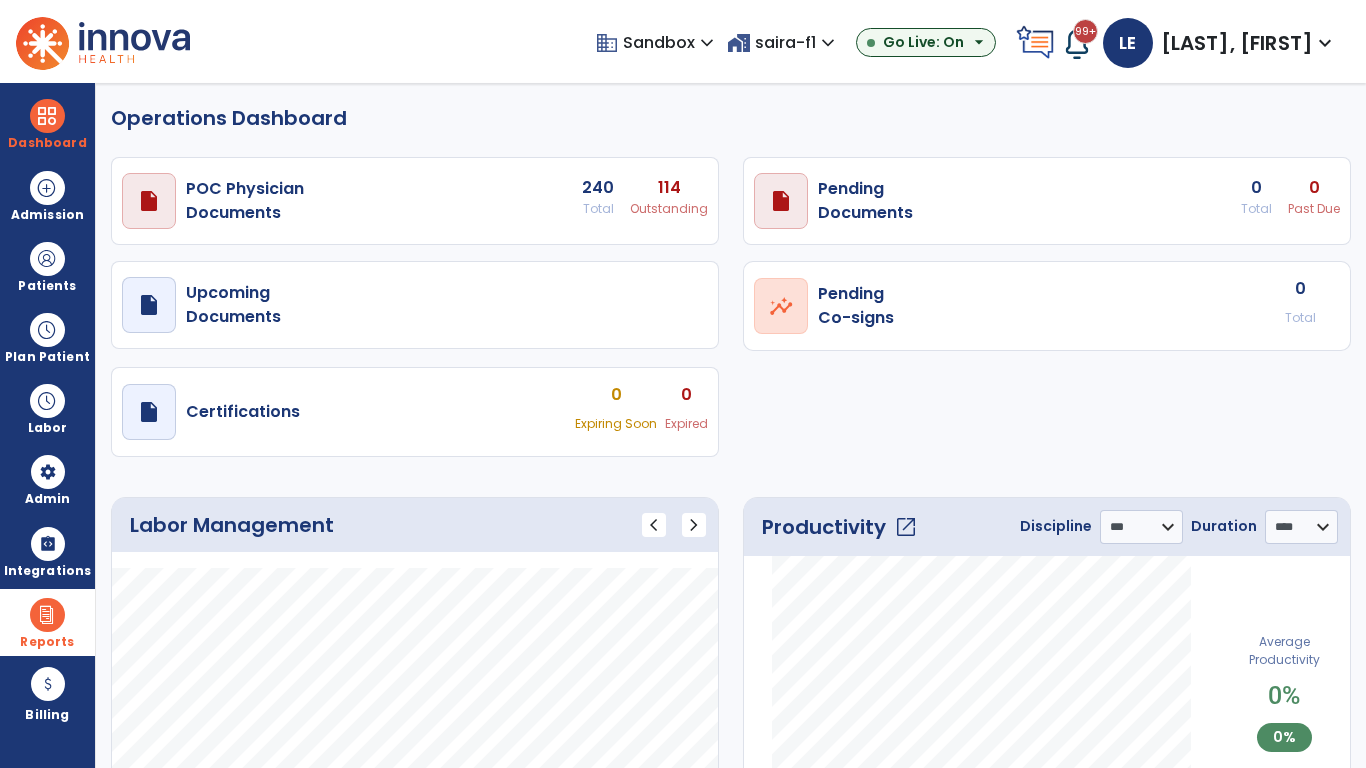 click at bounding box center (47, 615) 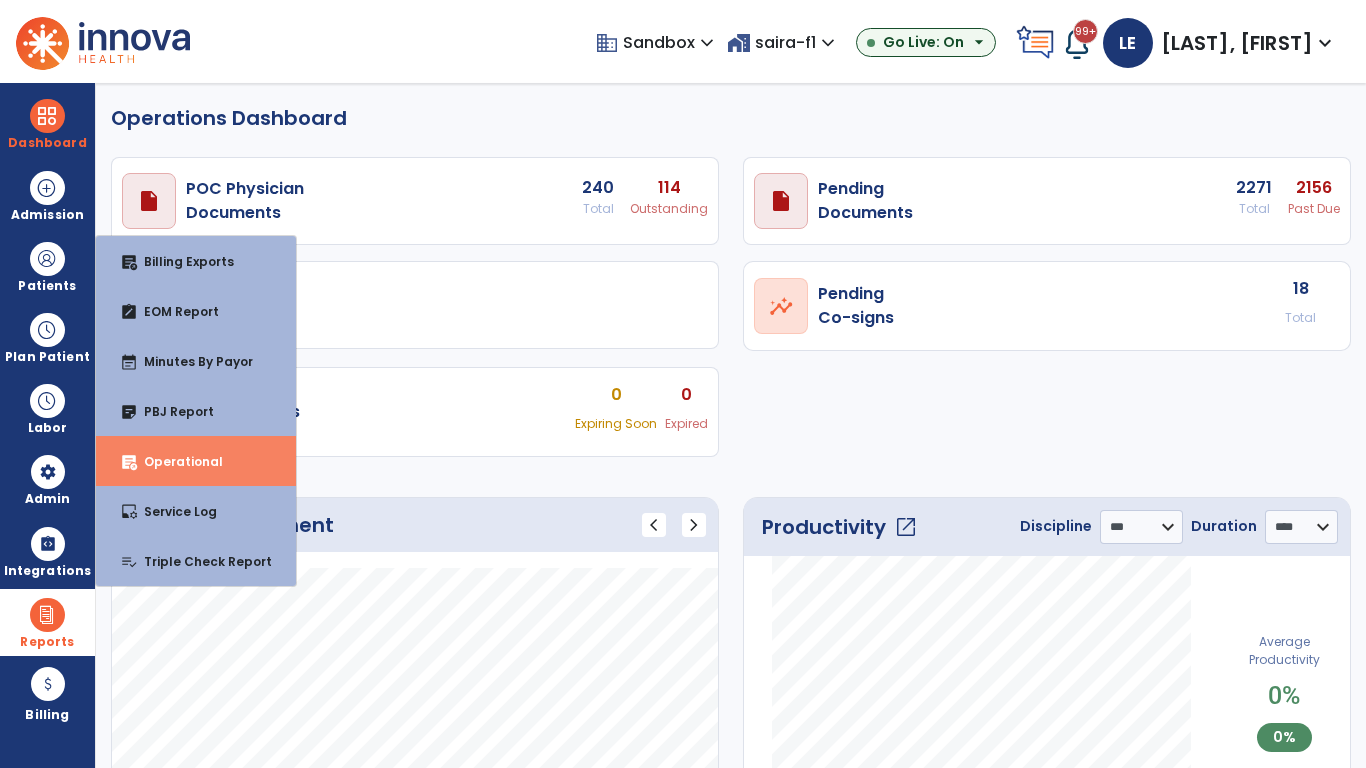 click on "Operational" at bounding box center [175, 461] 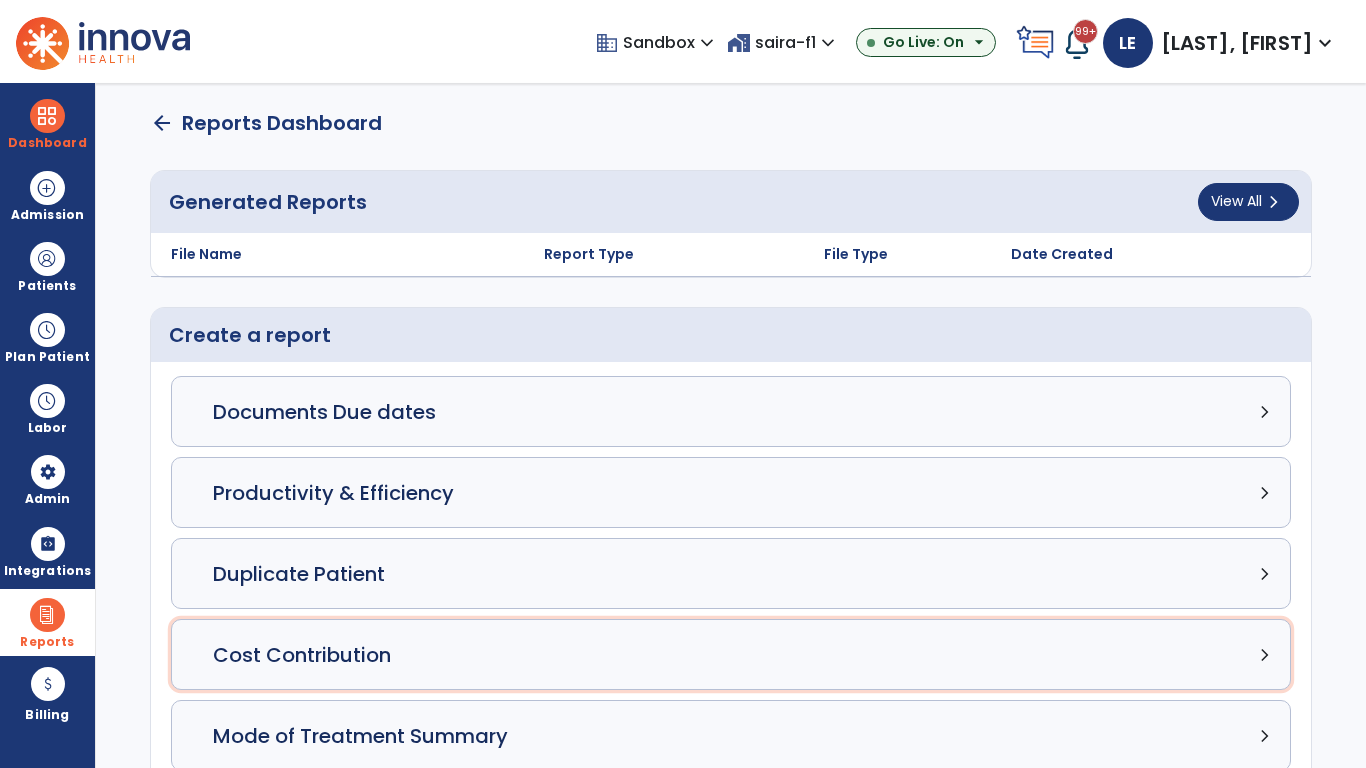 click on "Cost Contribution chevron_right" 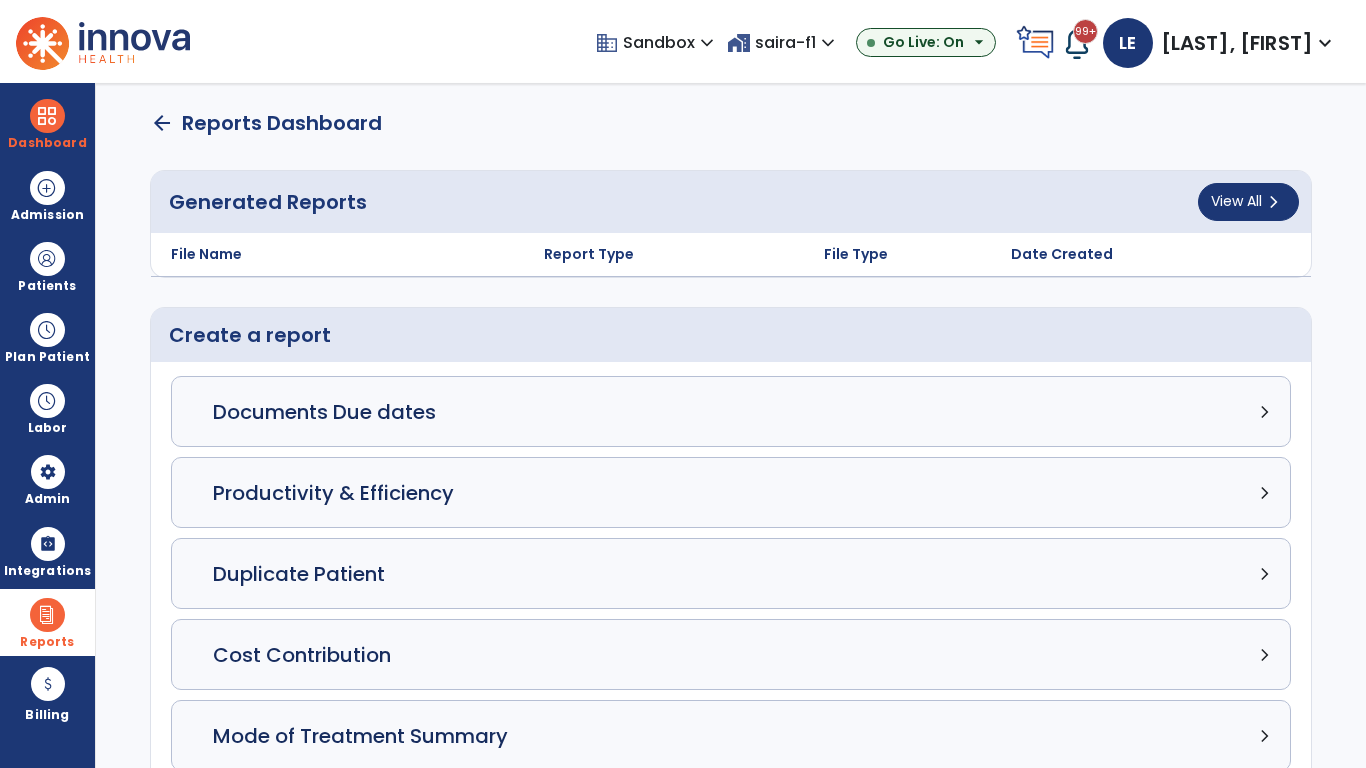 select on "*****" 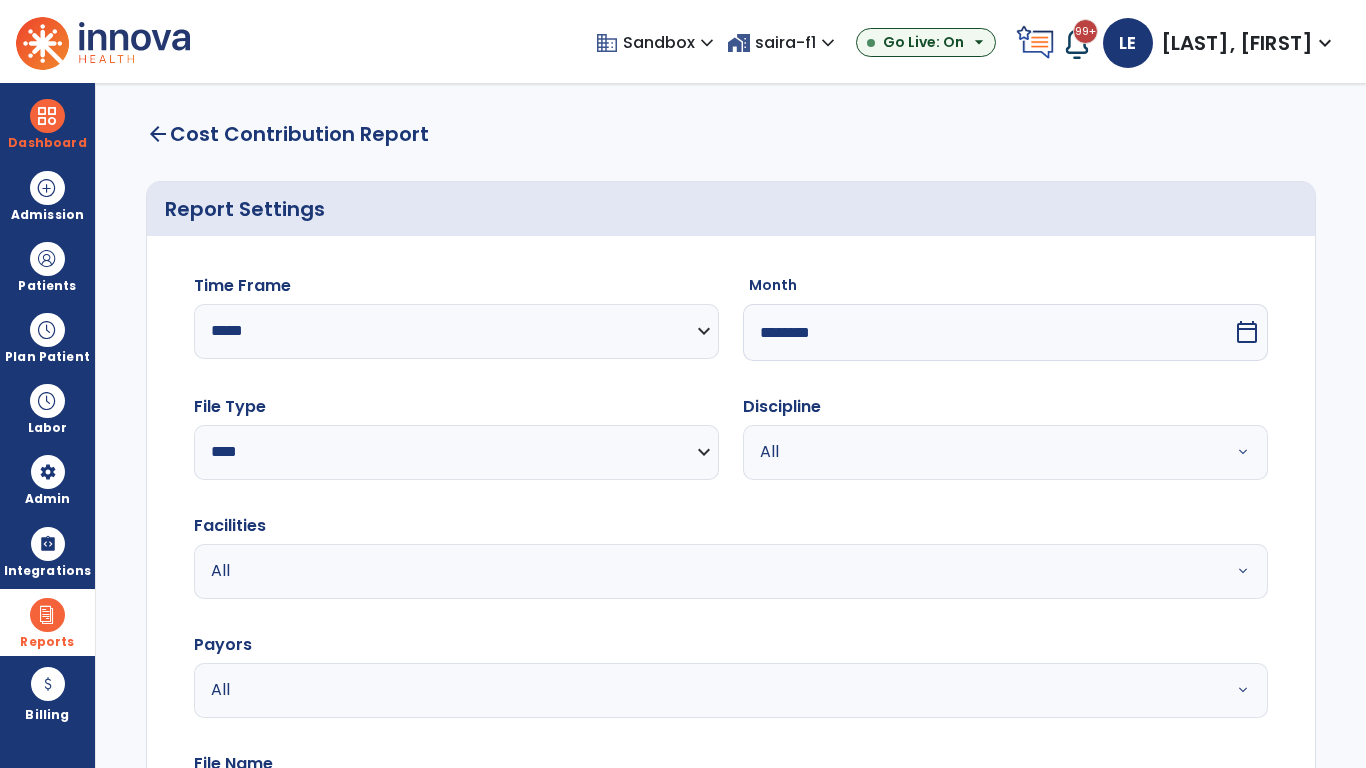 select on "*****" 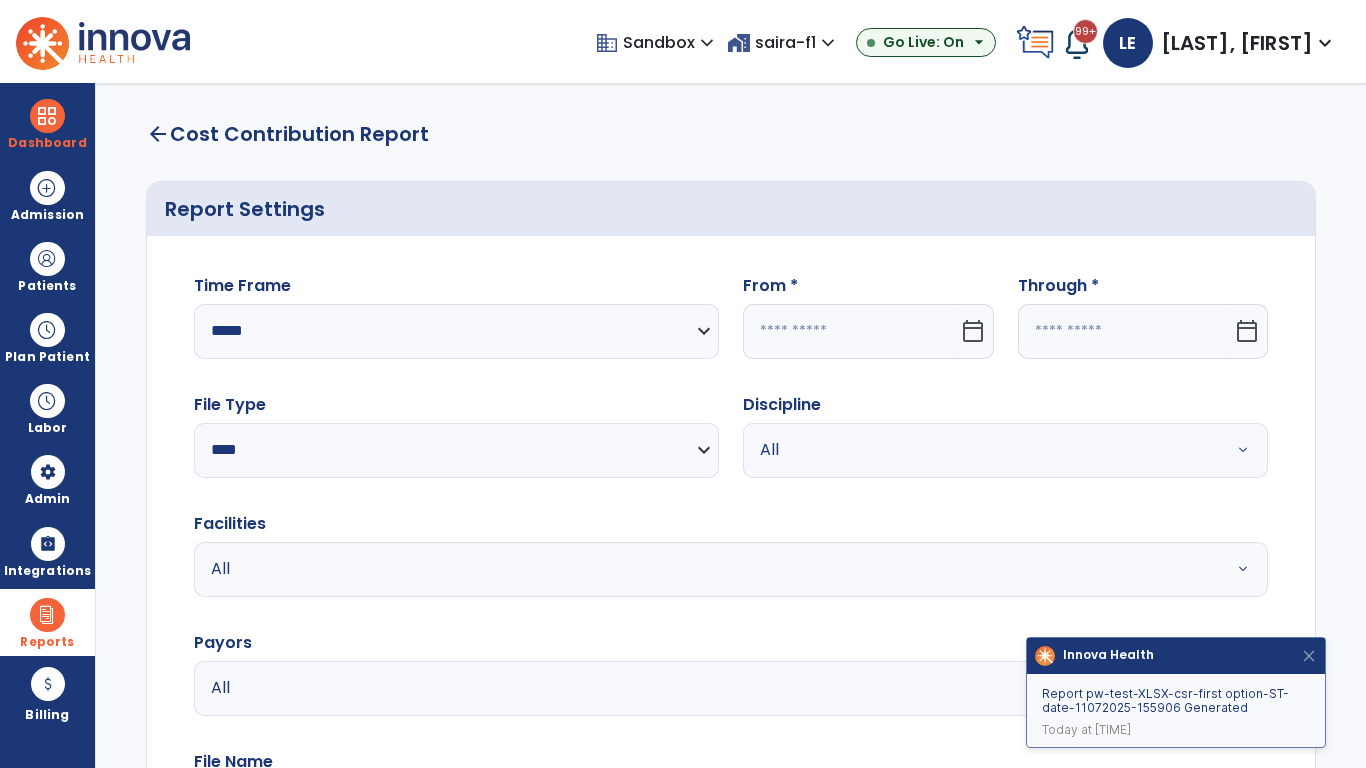 click 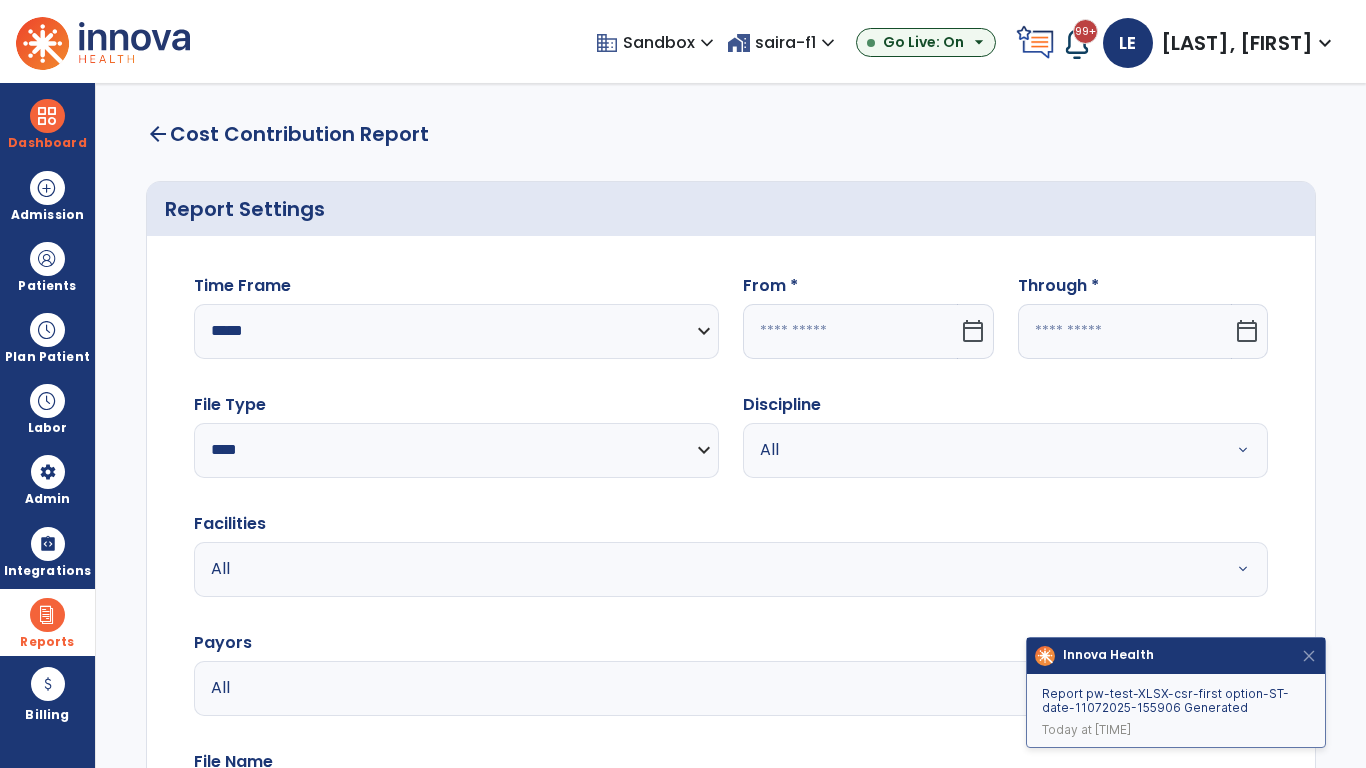 select on "*" 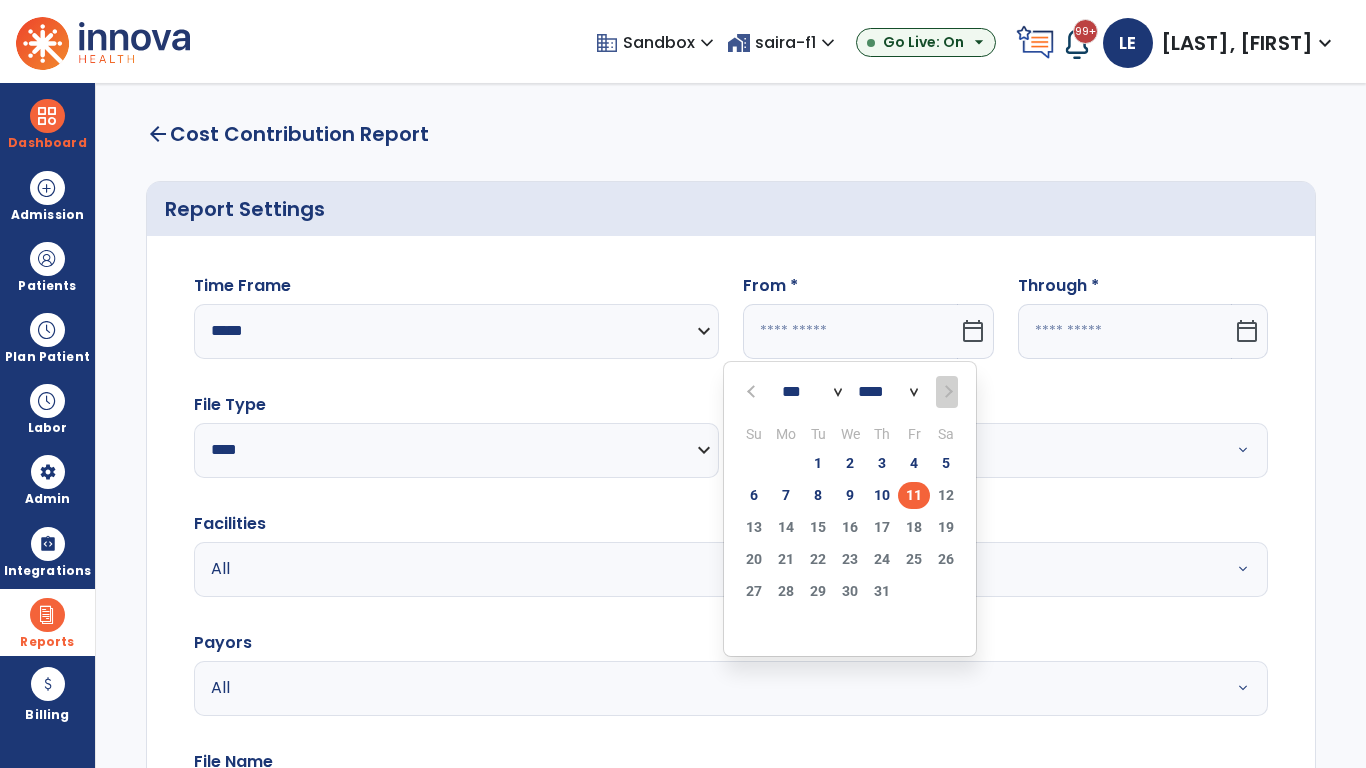 select on "****" 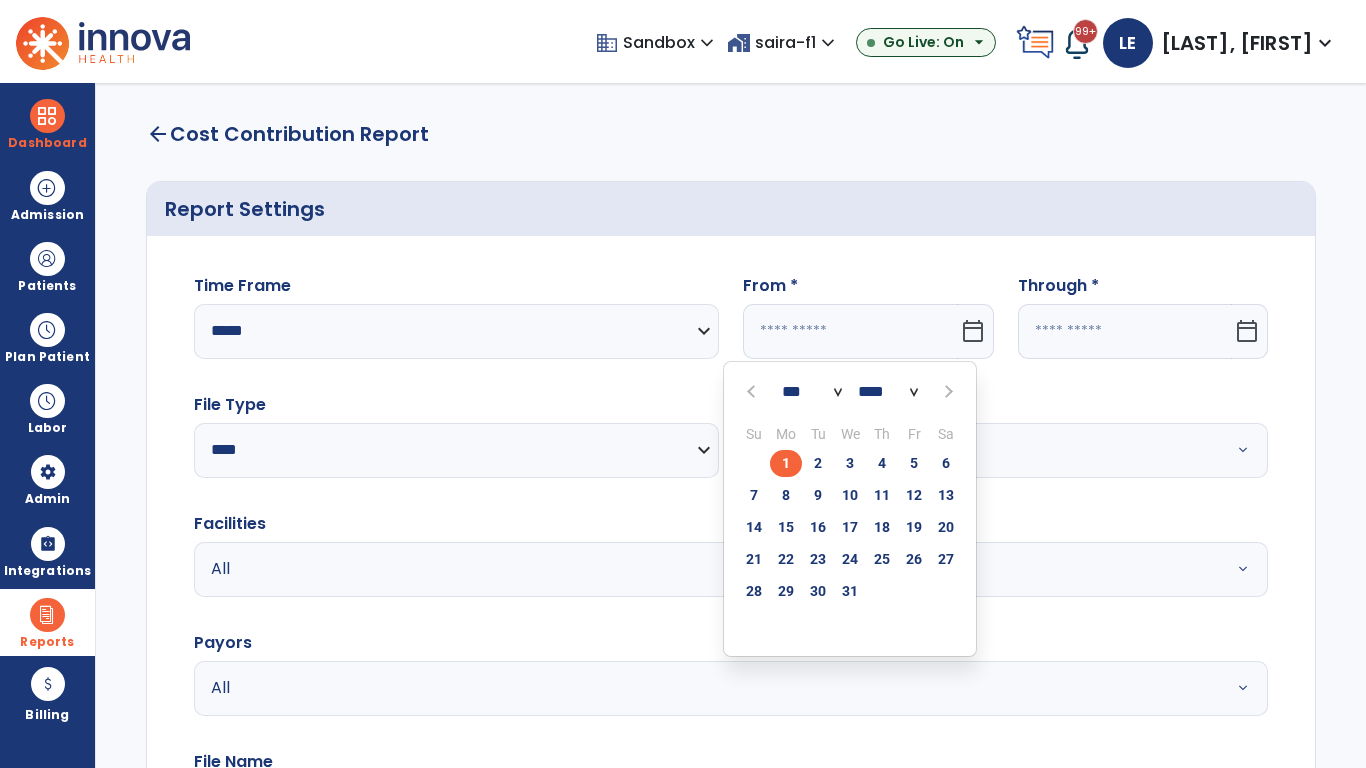 select on "**" 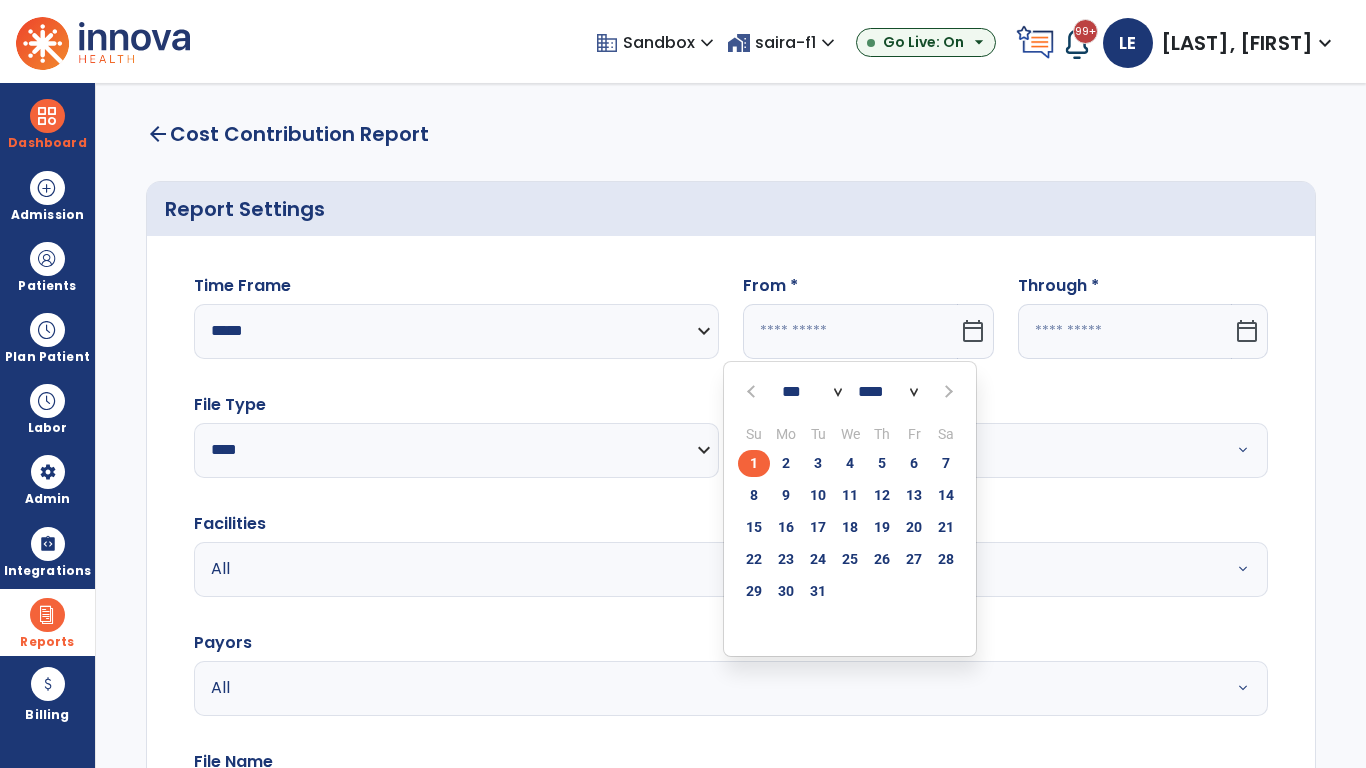 type on "**********" 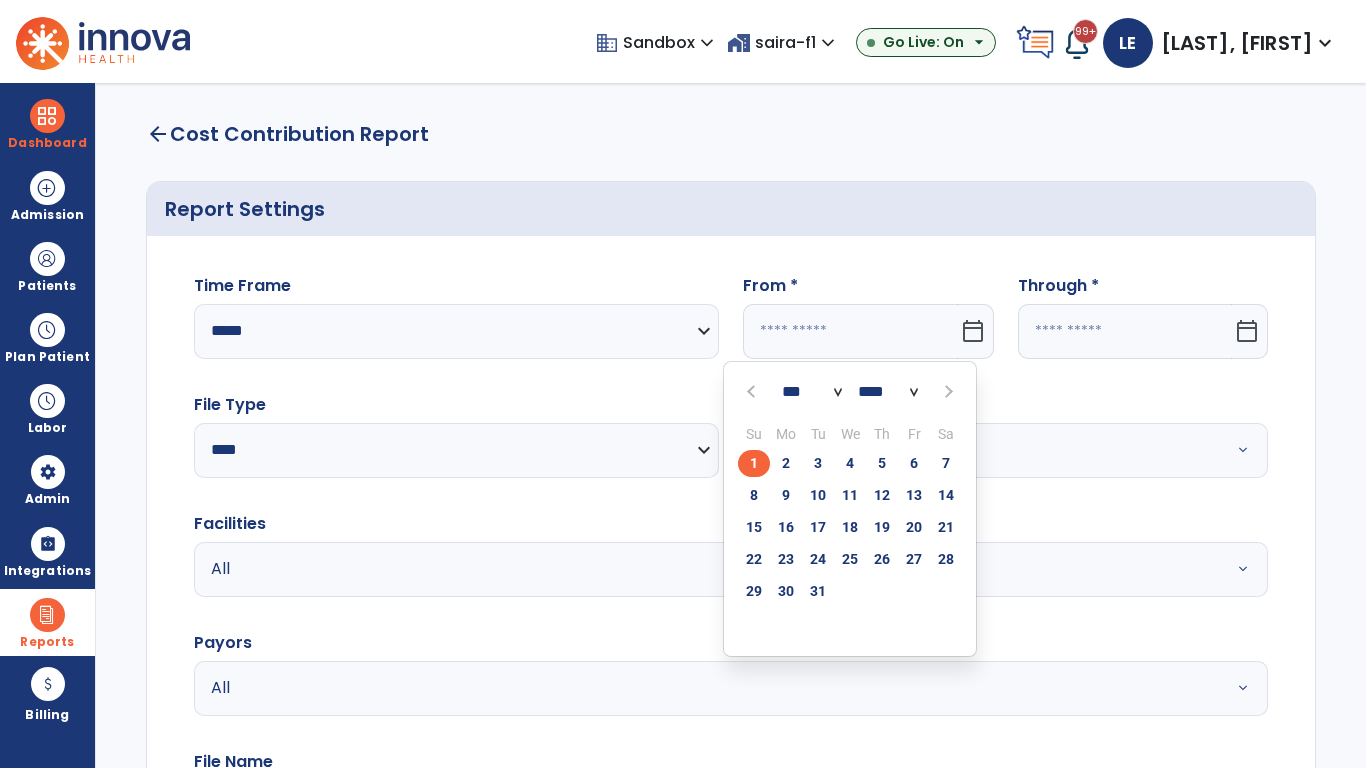 type on "*********" 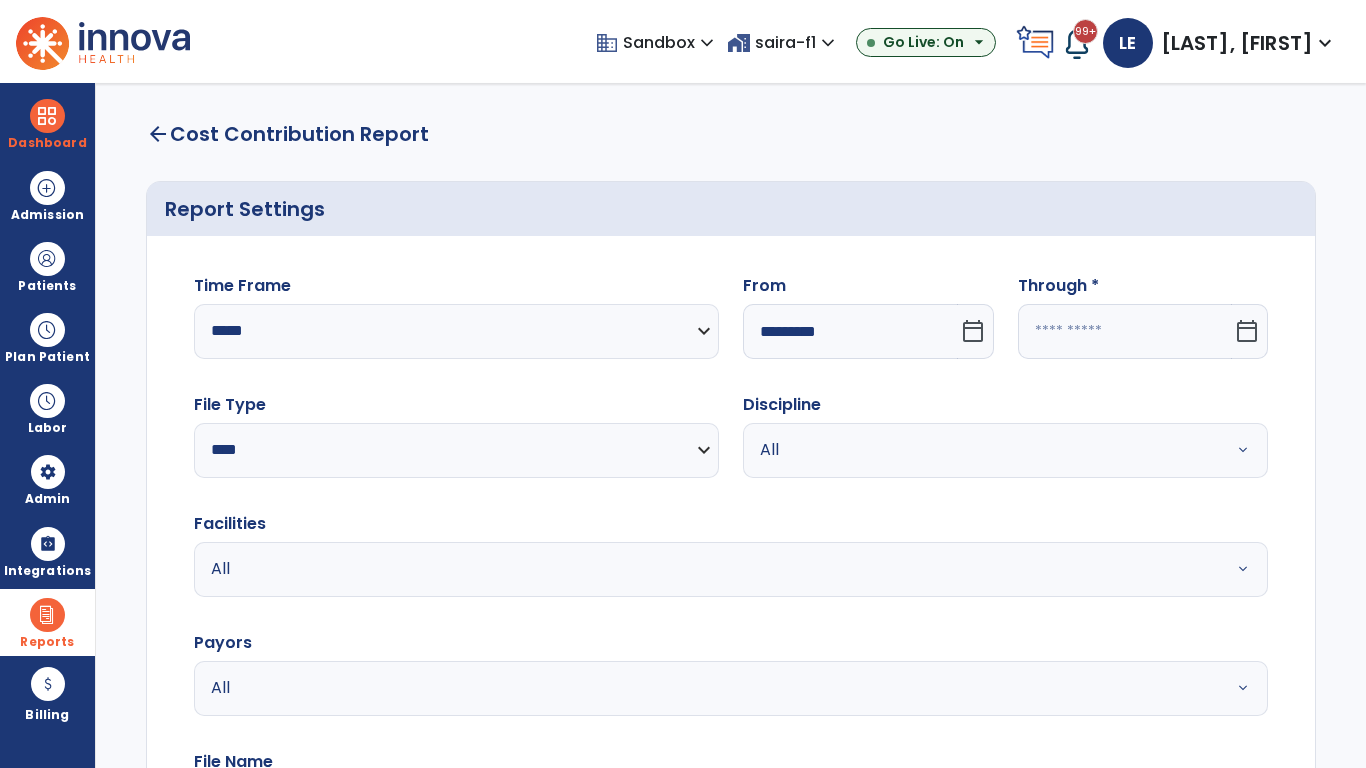 click 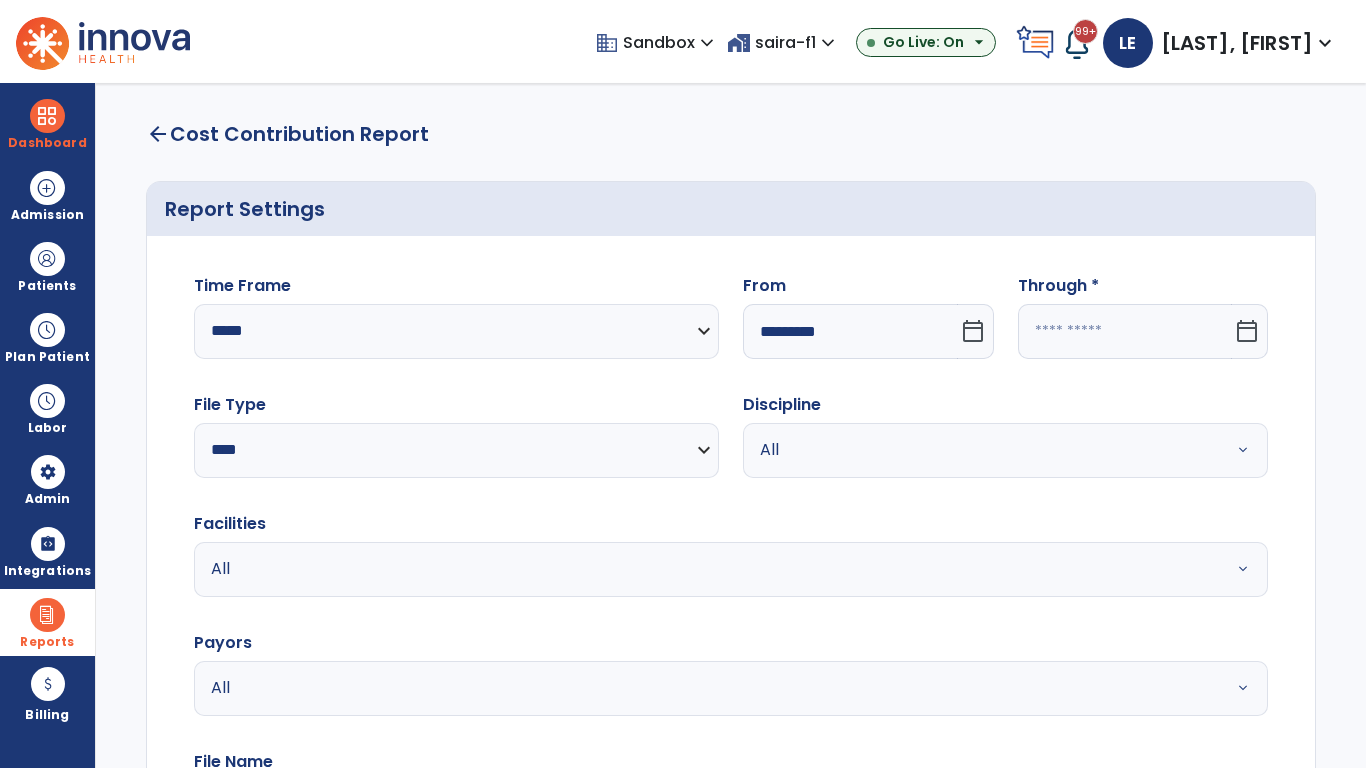 select on "*" 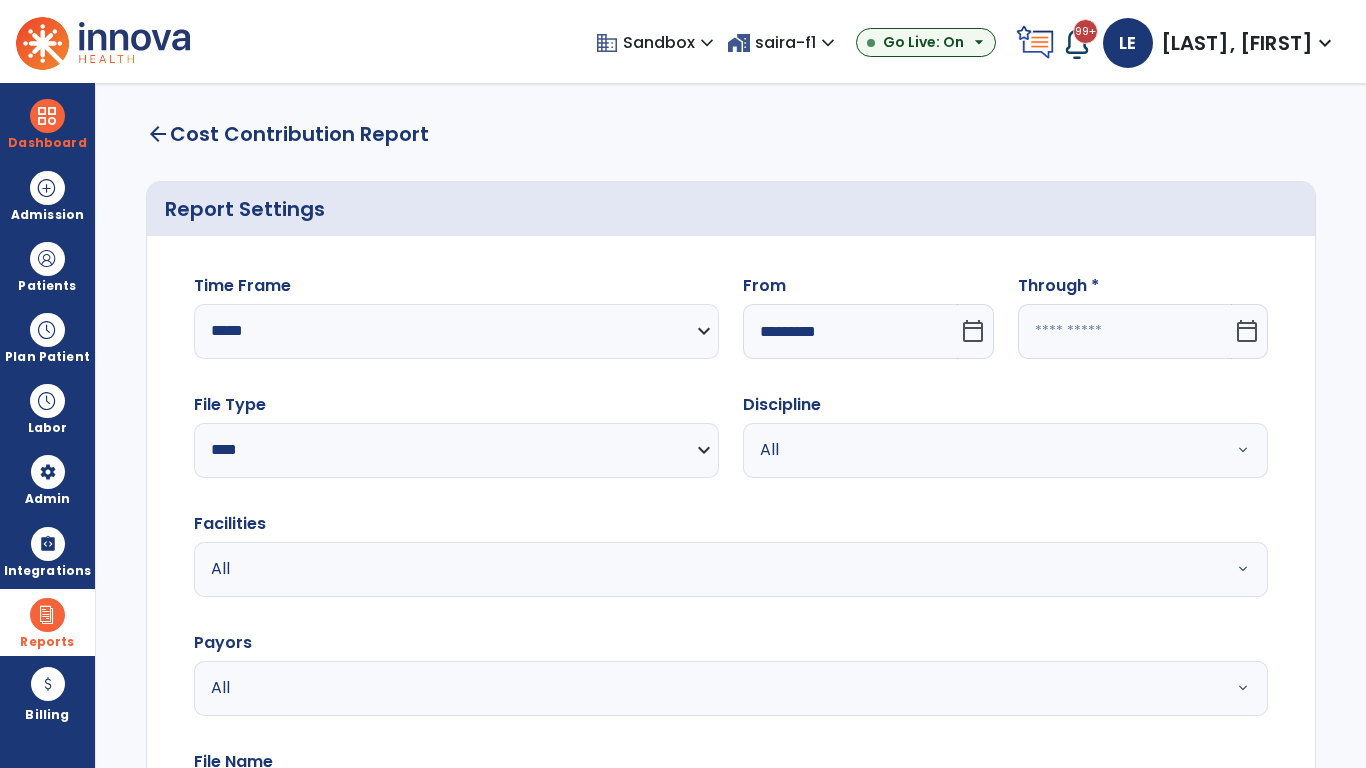 select on "****" 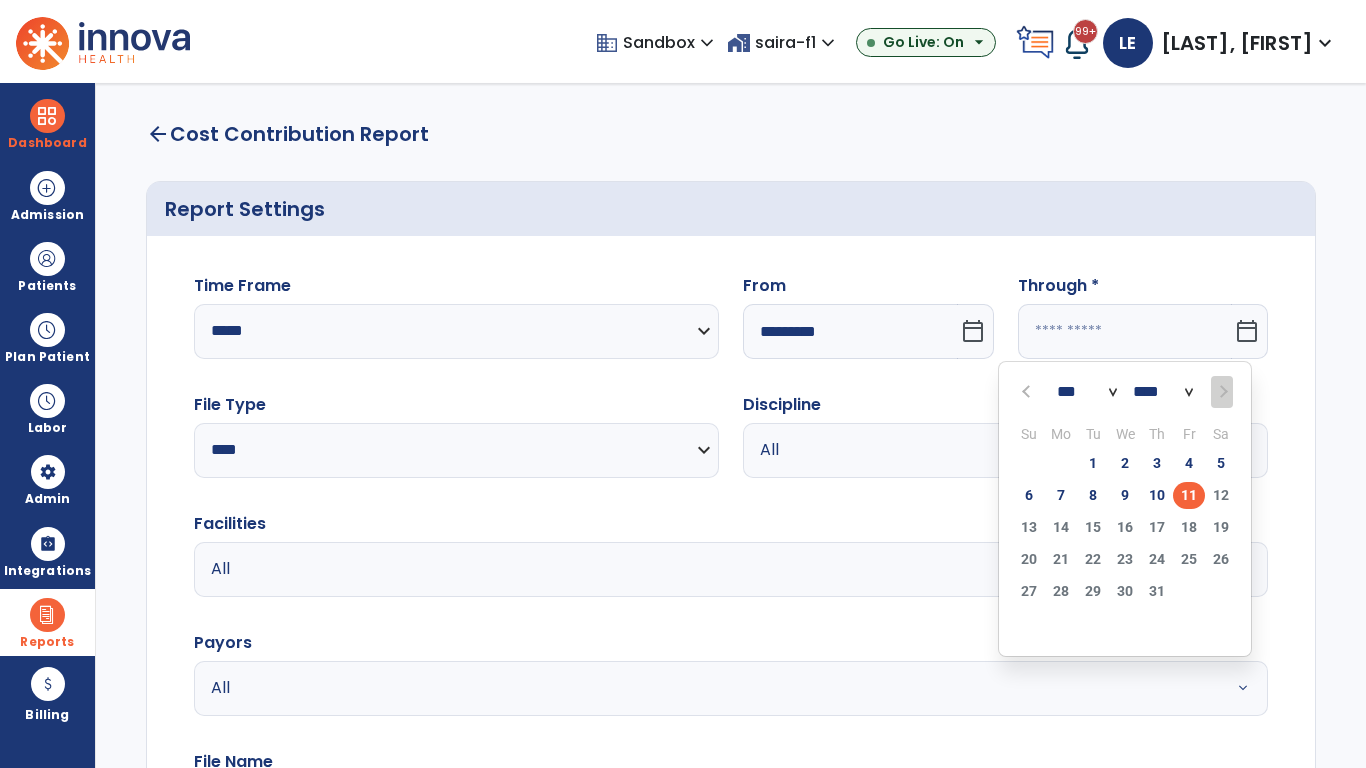 select on "*" 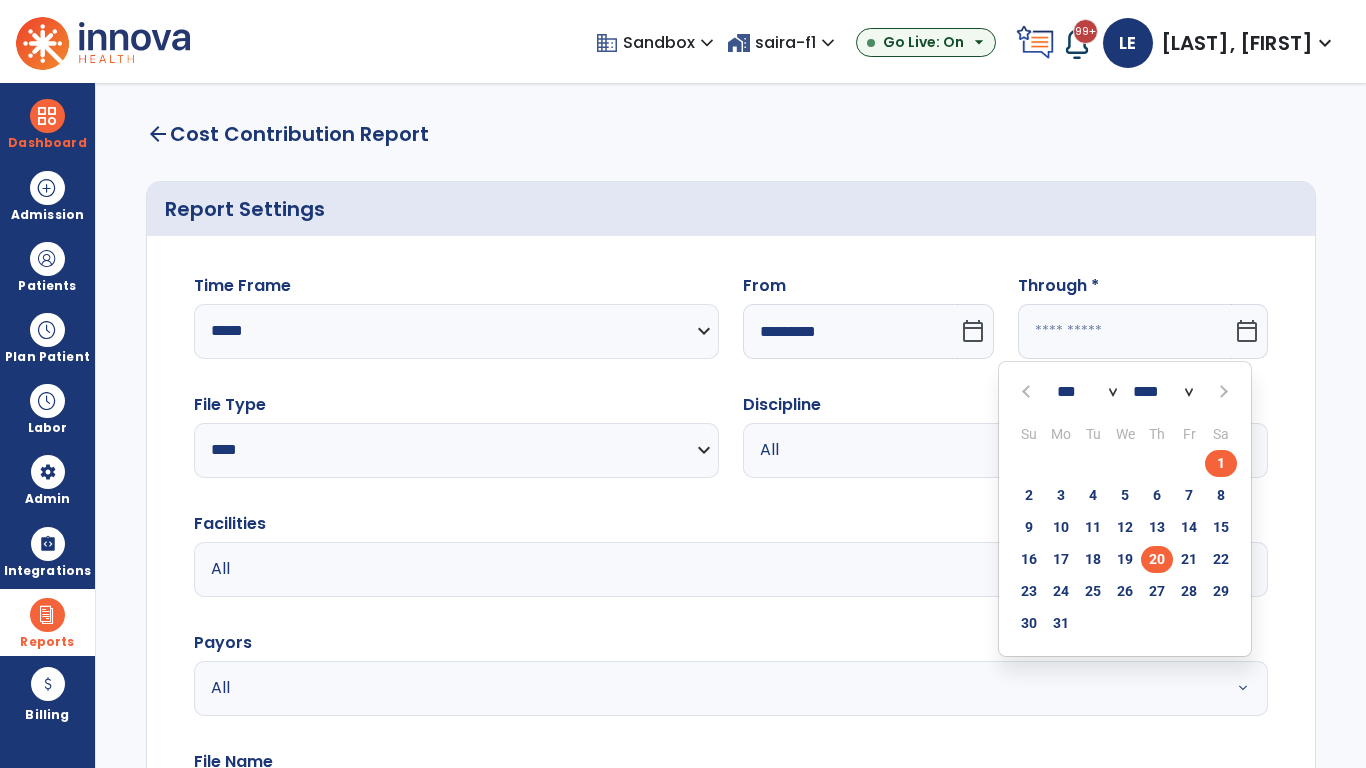 click on "20" 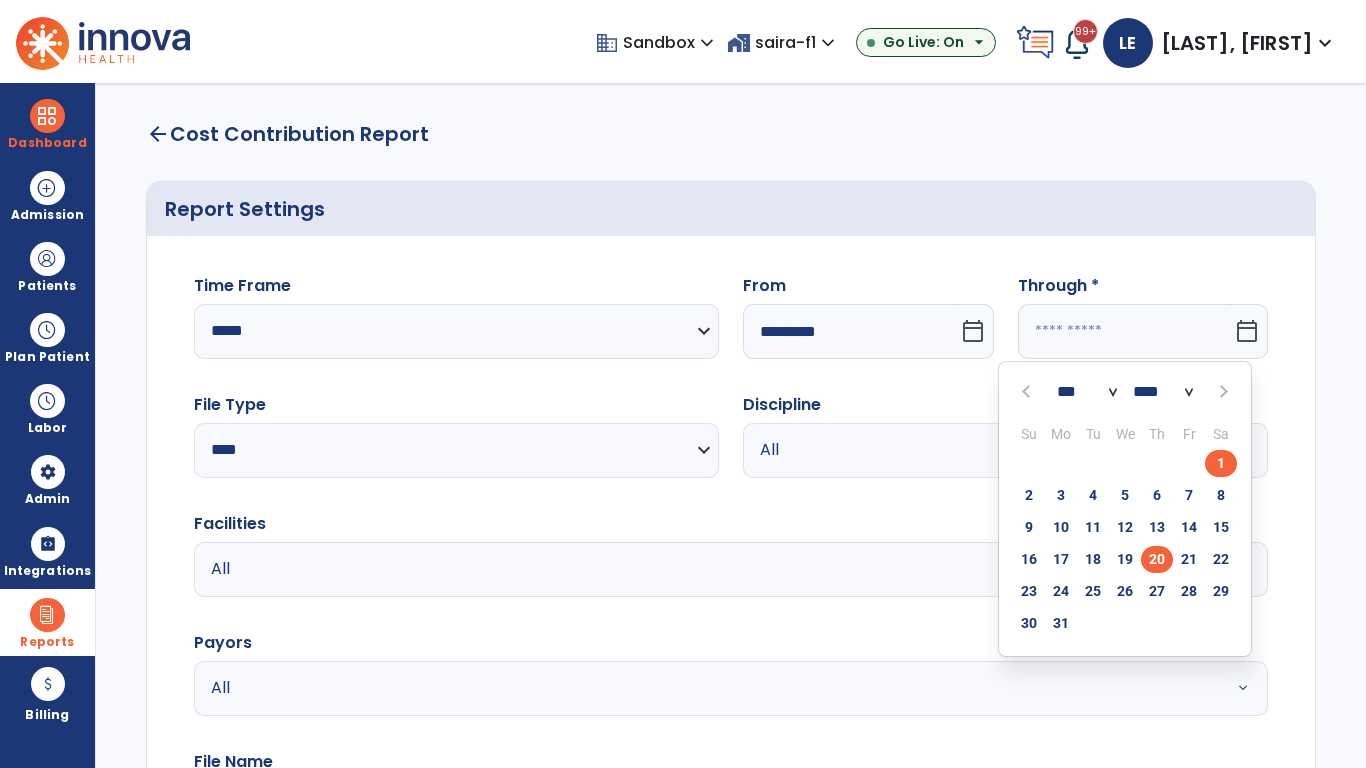 type on "**********" 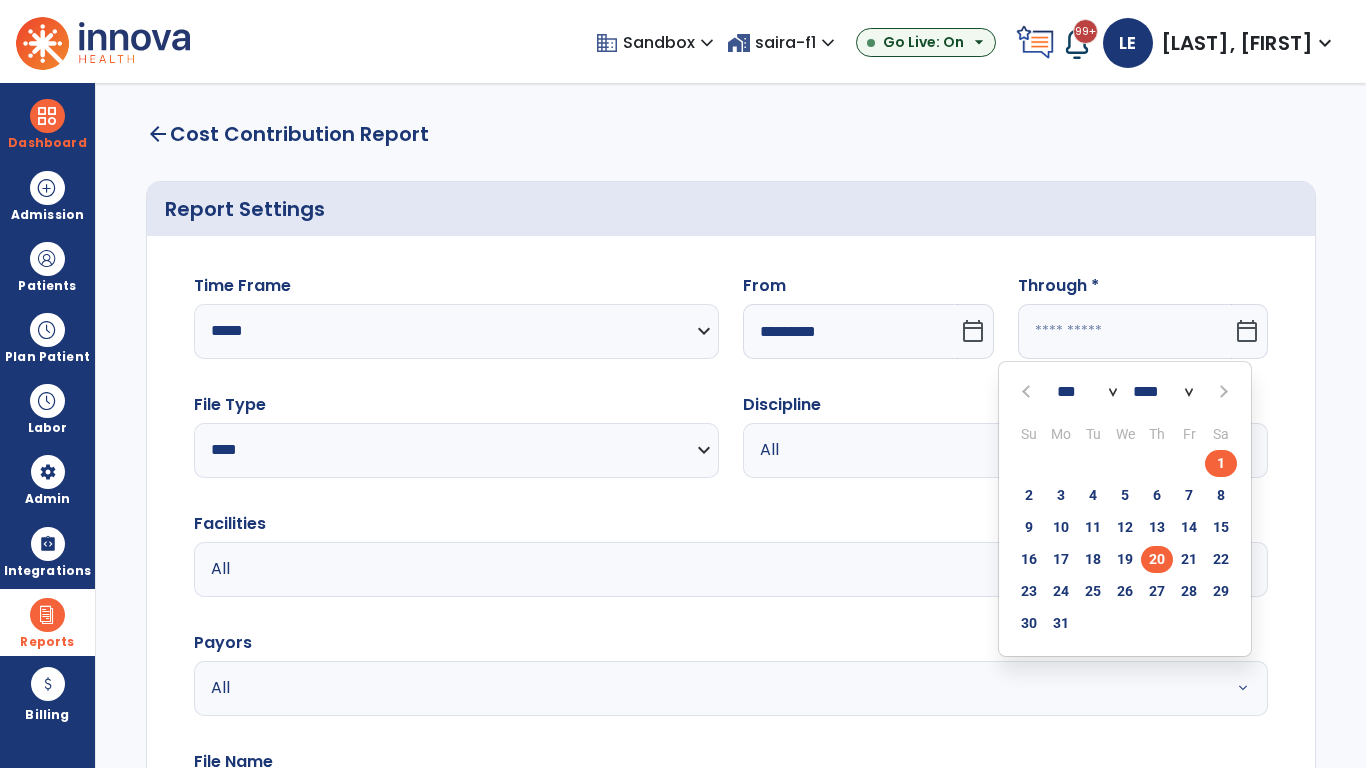 type on "*********" 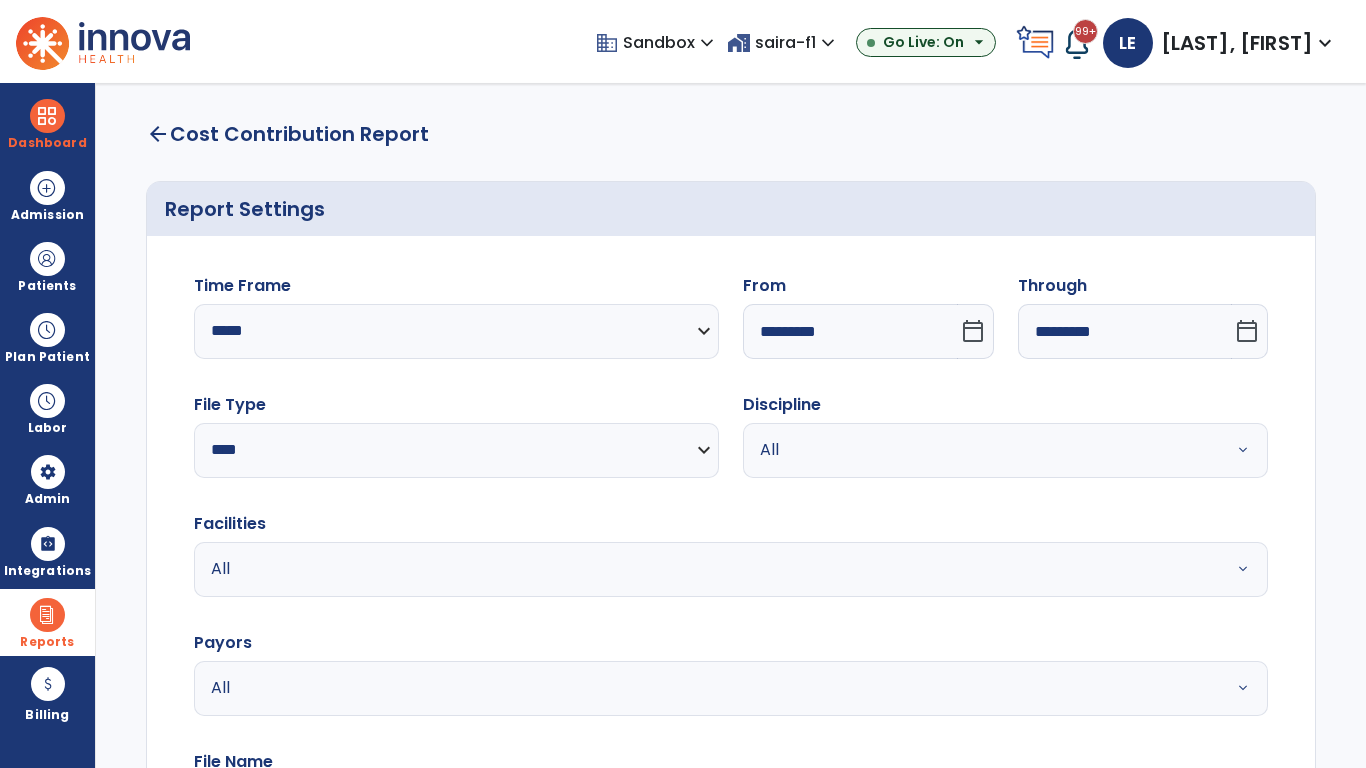 click on "All" at bounding box center (981, 450) 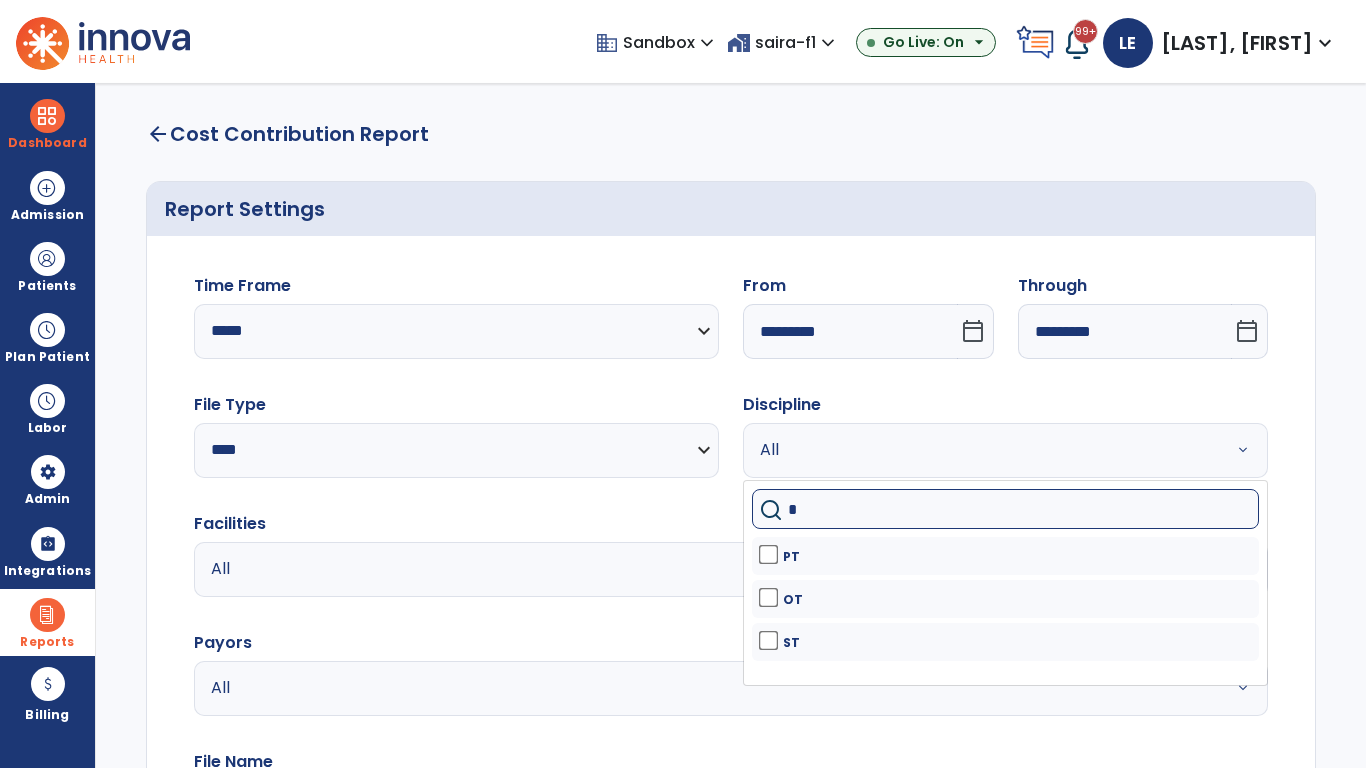 type on "**" 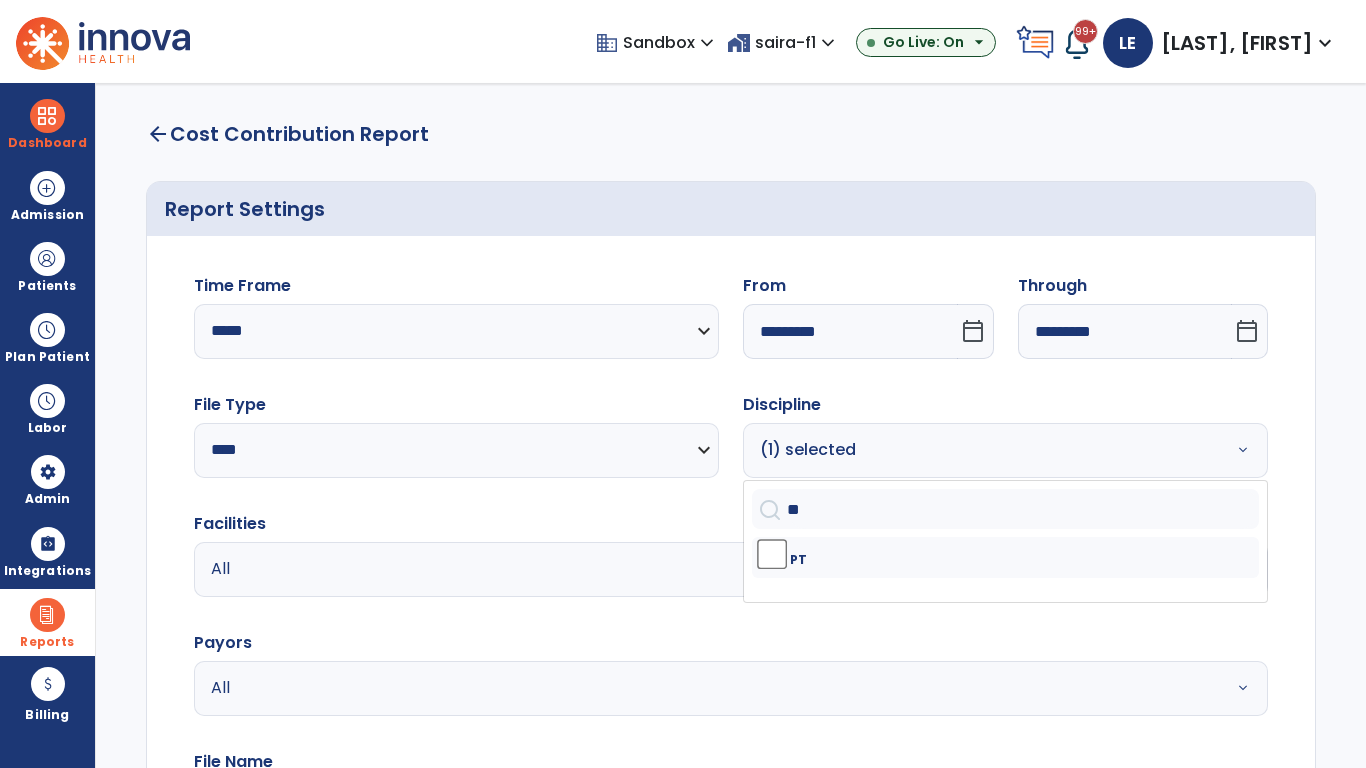 scroll, scrollTop: 51, scrollLeft: 0, axis: vertical 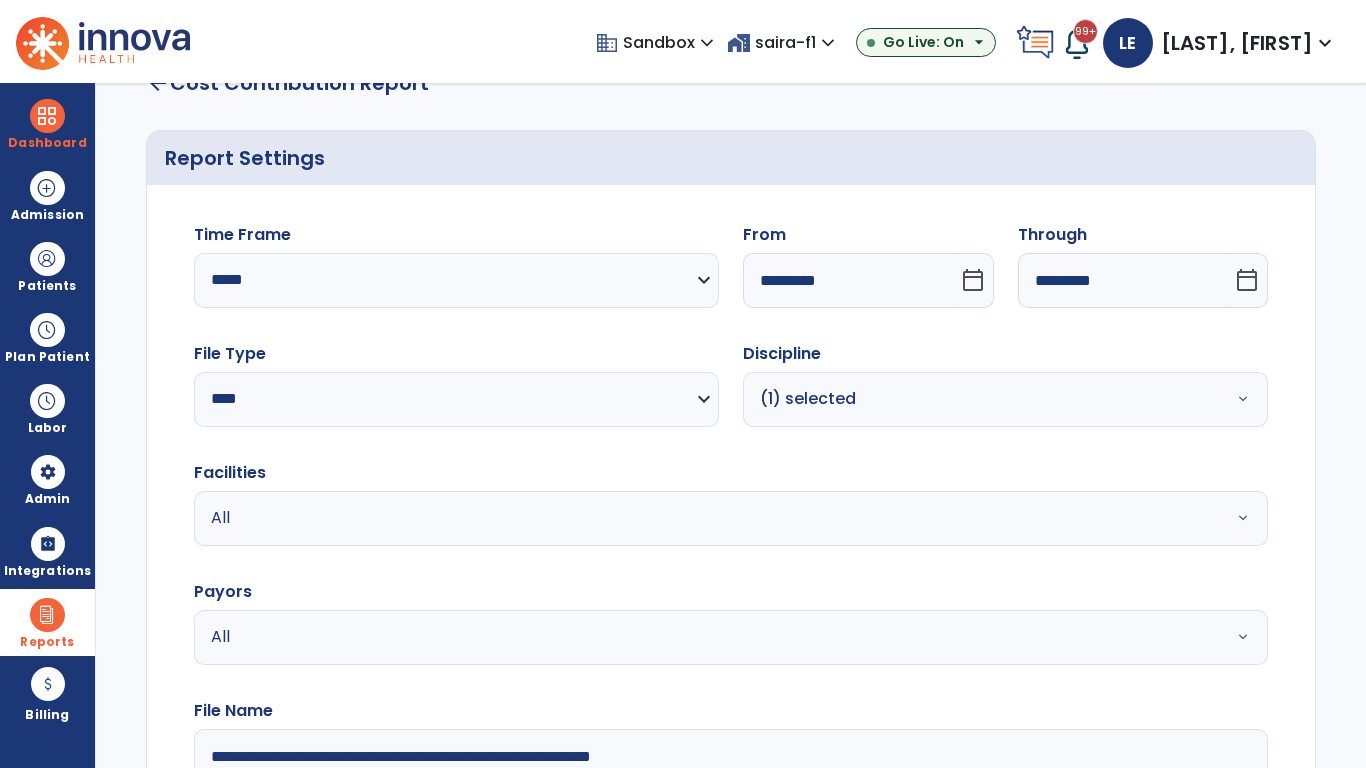 type on "**********" 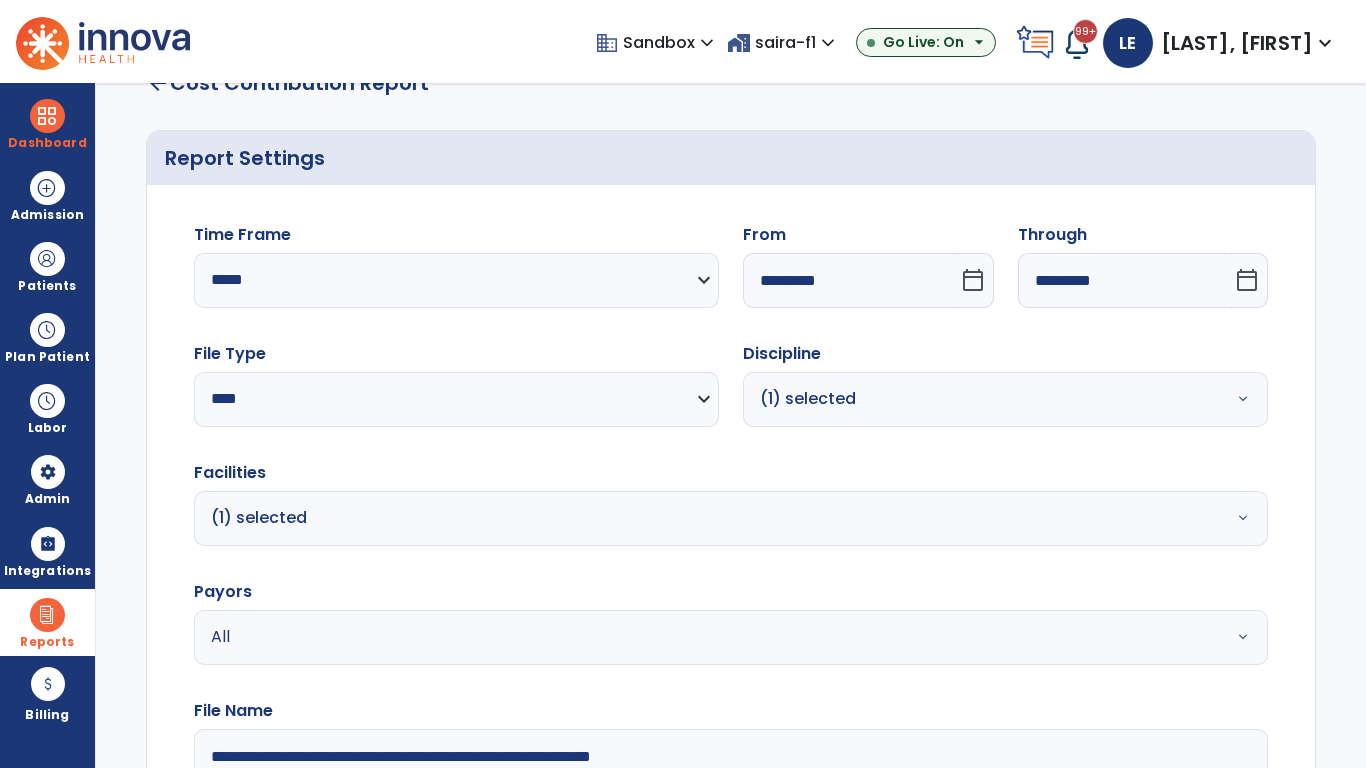 click on "All" at bounding box center (679, 637) 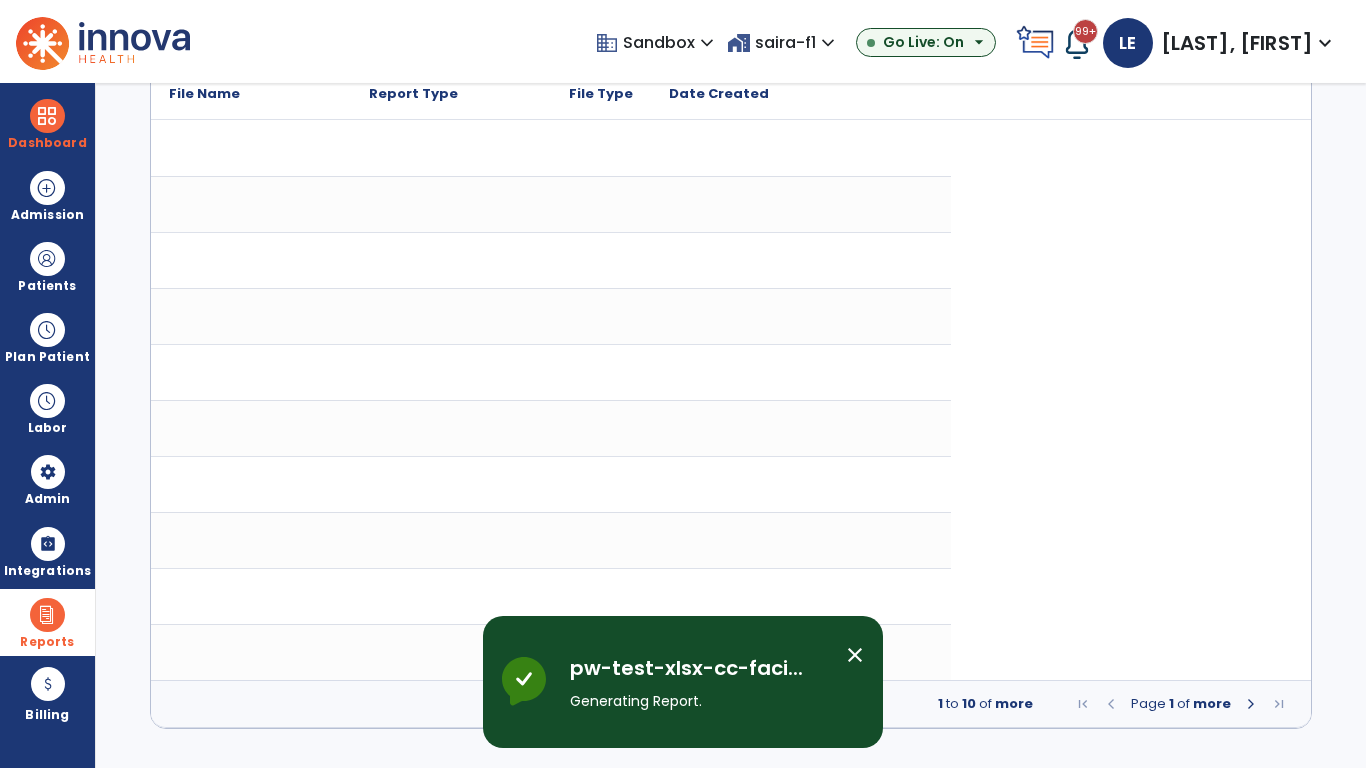 scroll, scrollTop: 0, scrollLeft: 0, axis: both 